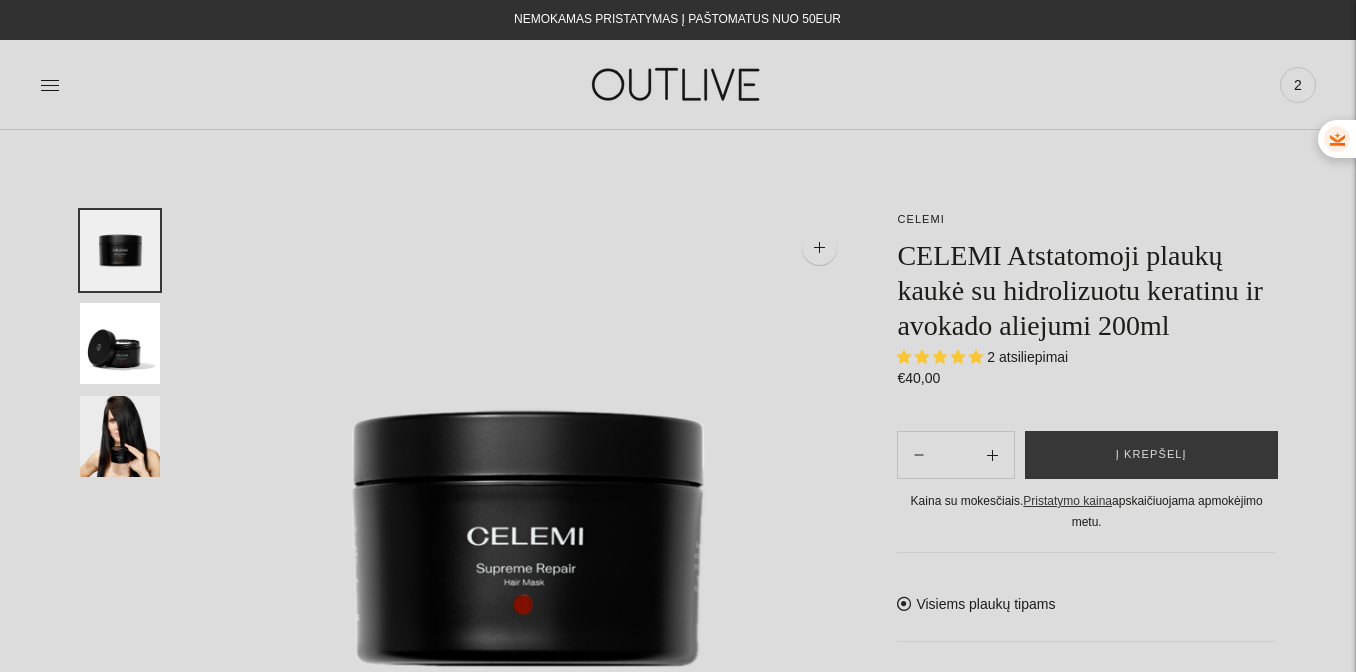 scroll, scrollTop: 0, scrollLeft: 0, axis: both 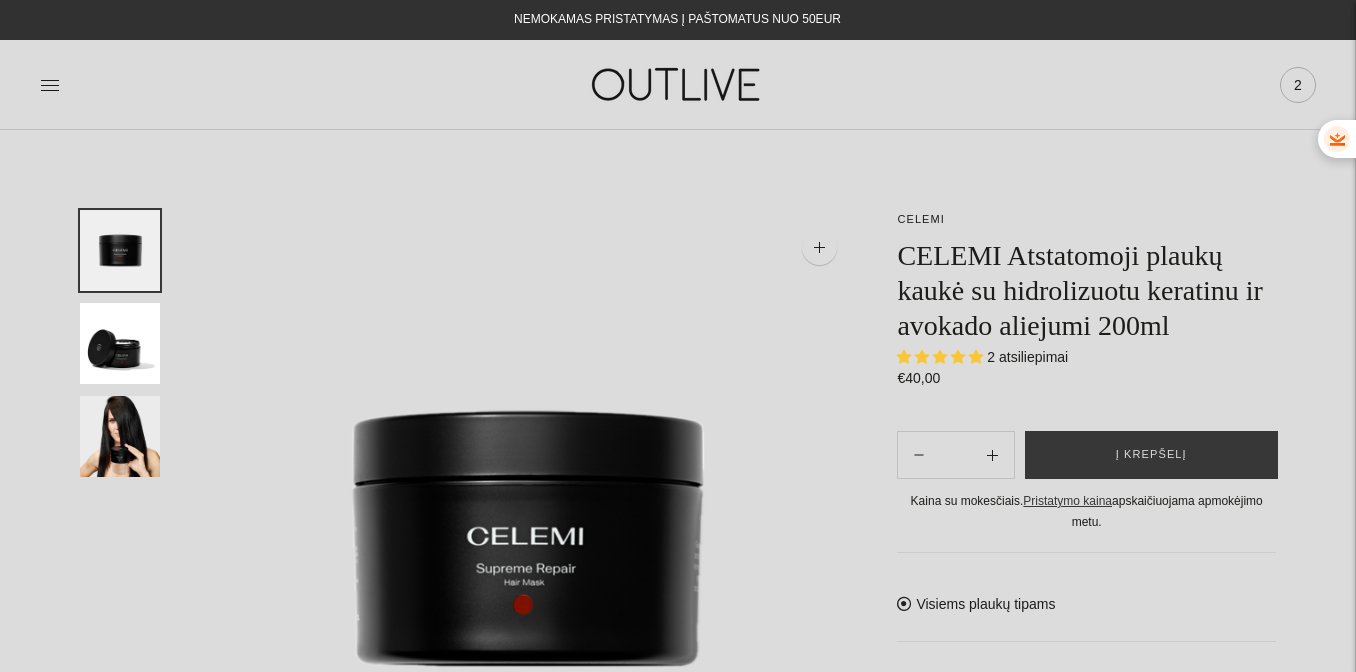 click on "2" at bounding box center [1298, 85] 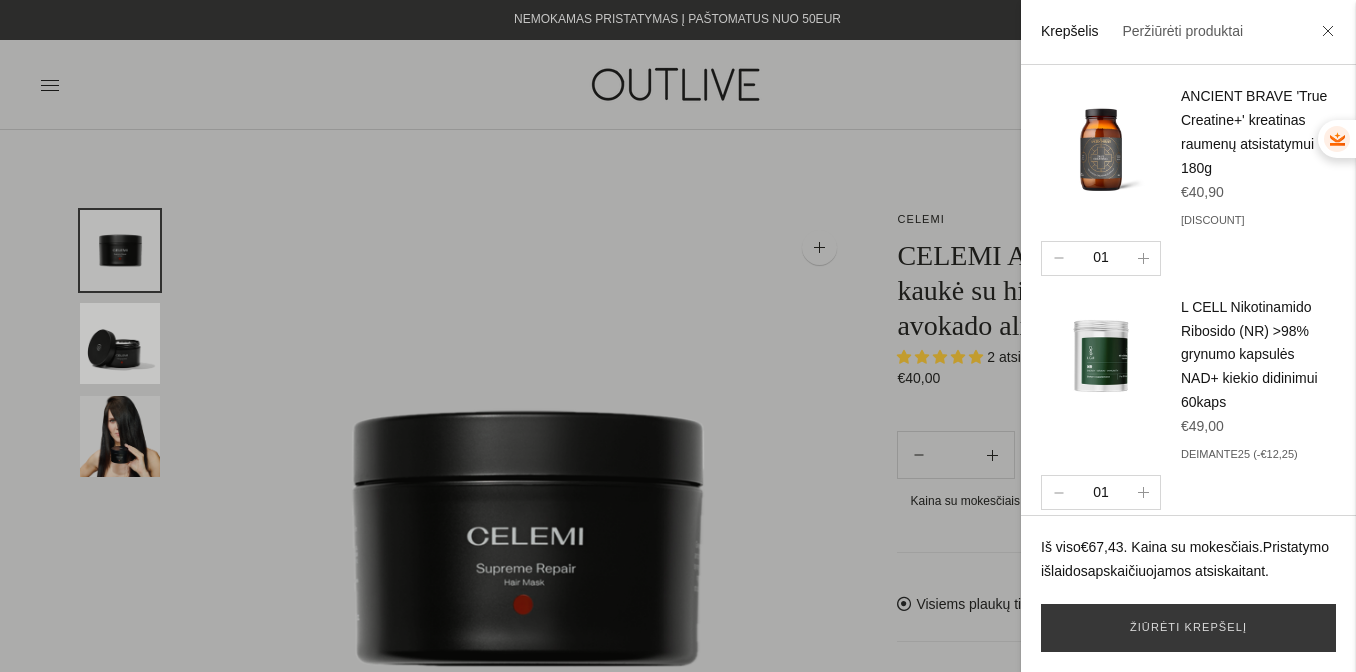 scroll, scrollTop: 38, scrollLeft: 0, axis: vertical 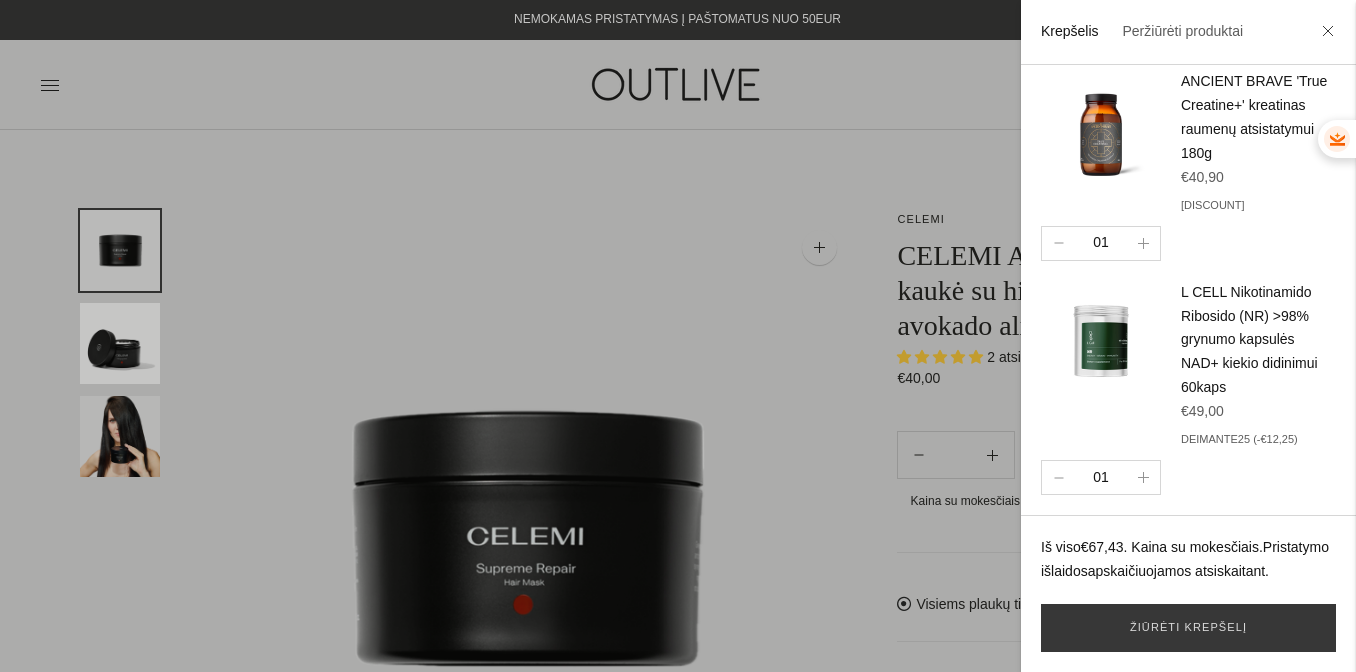 click at bounding box center (678, 336) 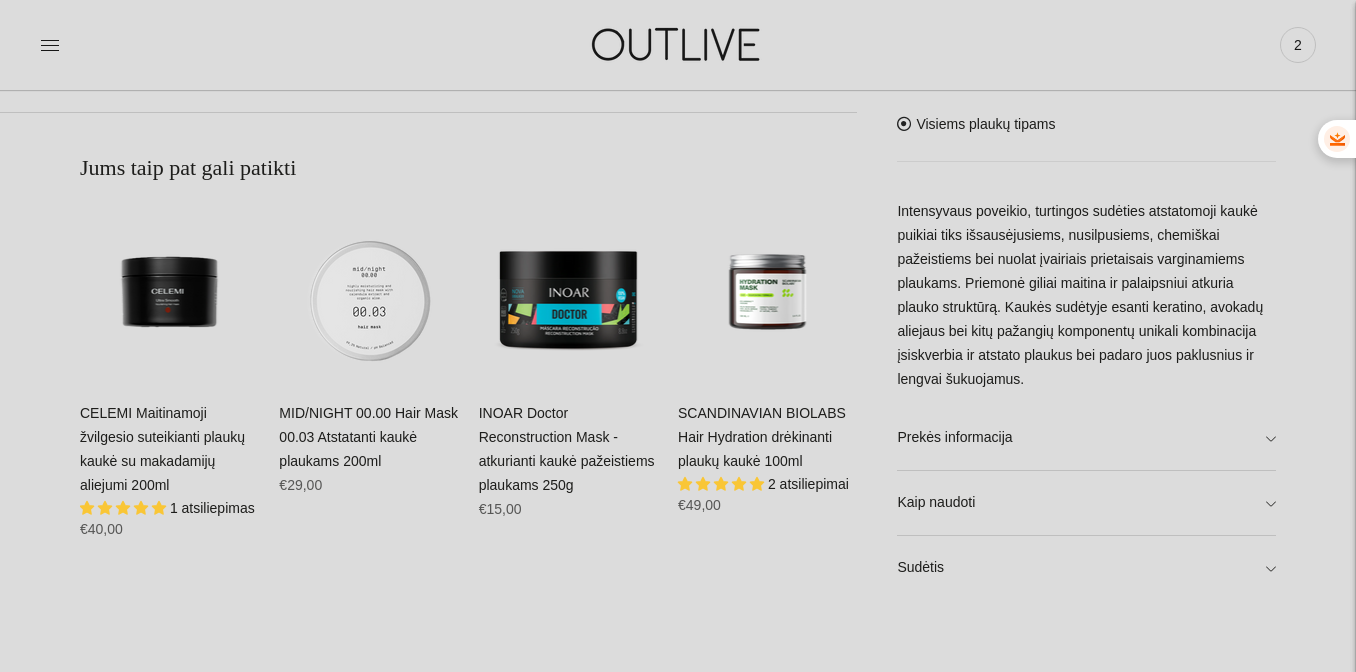 scroll, scrollTop: 1165, scrollLeft: 0, axis: vertical 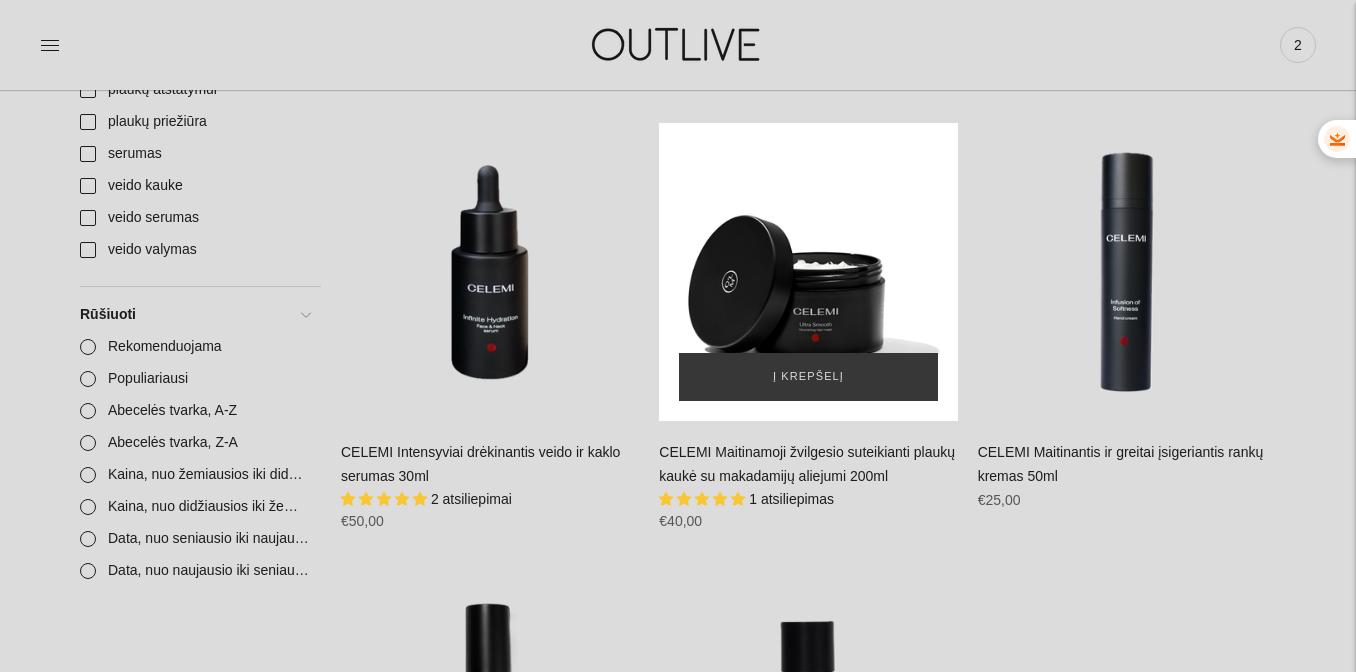 click at bounding box center [808, 272] 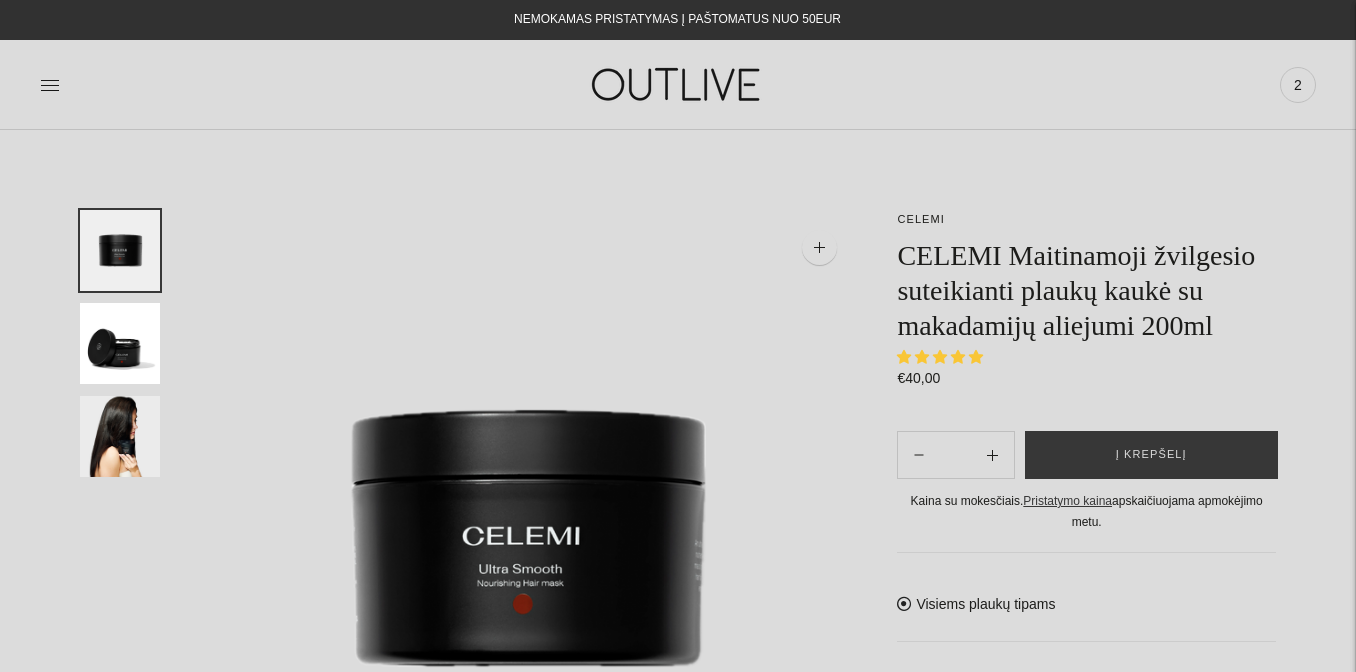 scroll, scrollTop: 0, scrollLeft: 0, axis: both 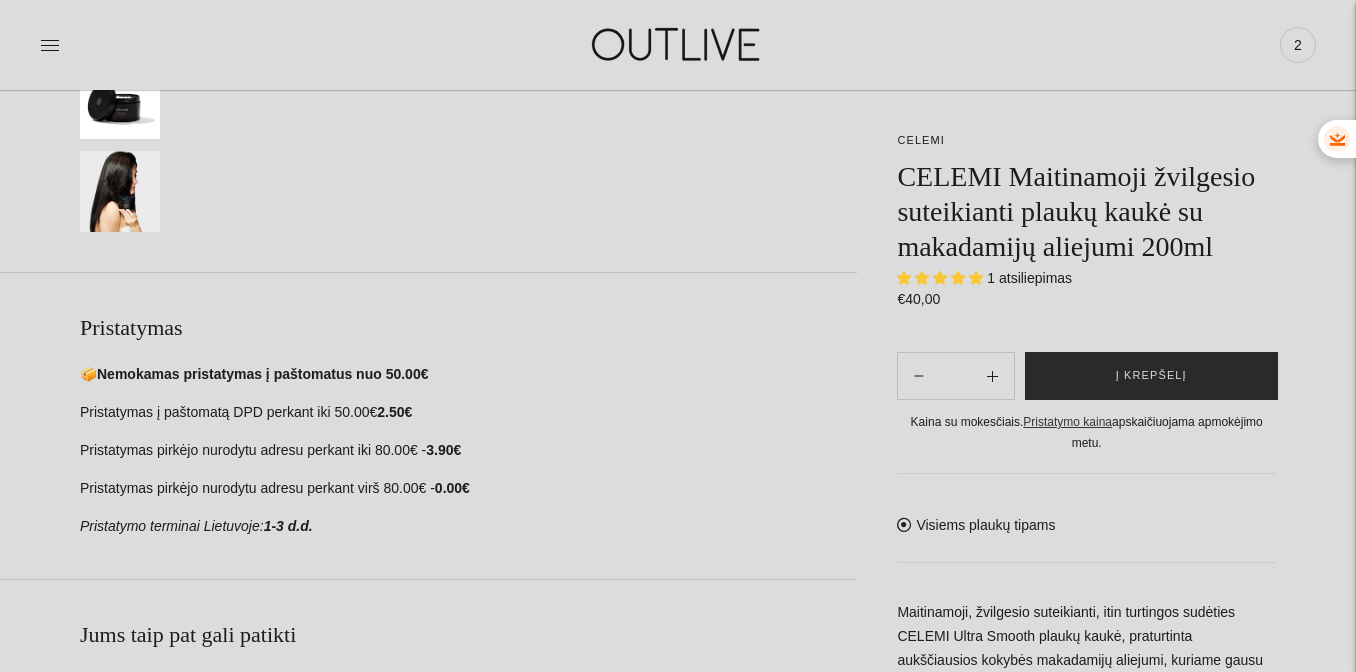 click on "Į krepšelį" at bounding box center [1151, 376] 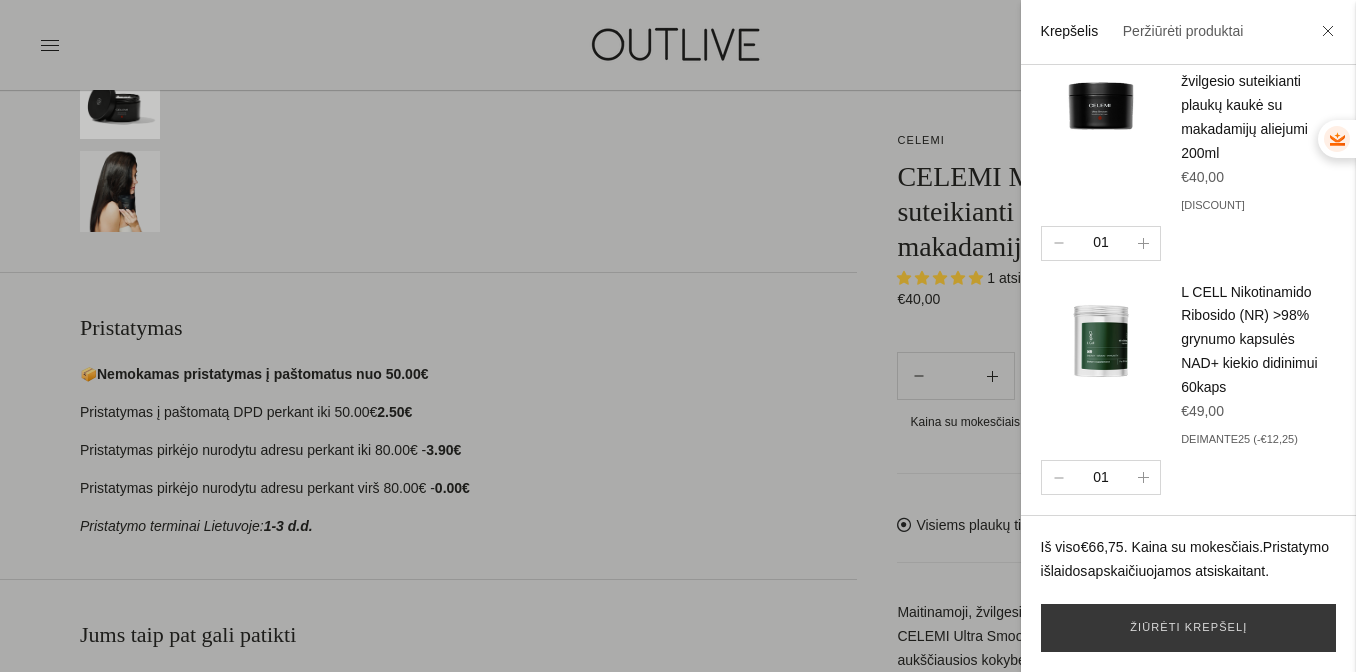 scroll, scrollTop: 0, scrollLeft: 0, axis: both 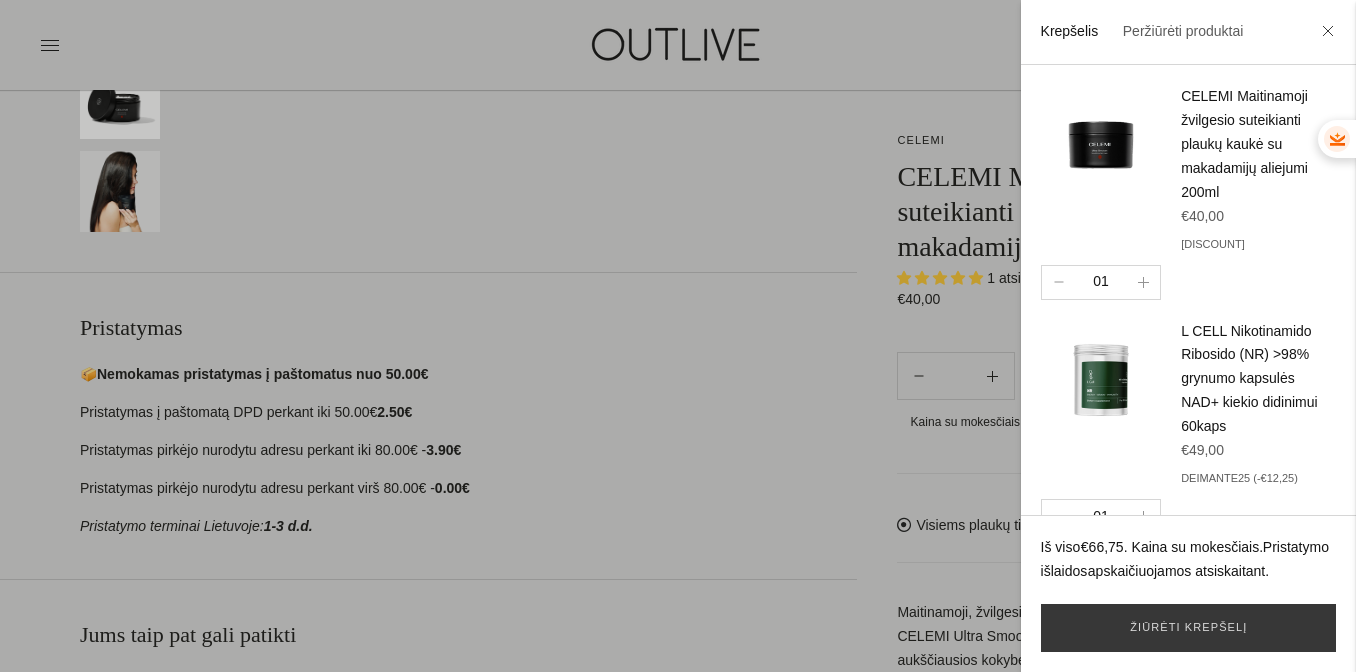 click at bounding box center [678, 336] 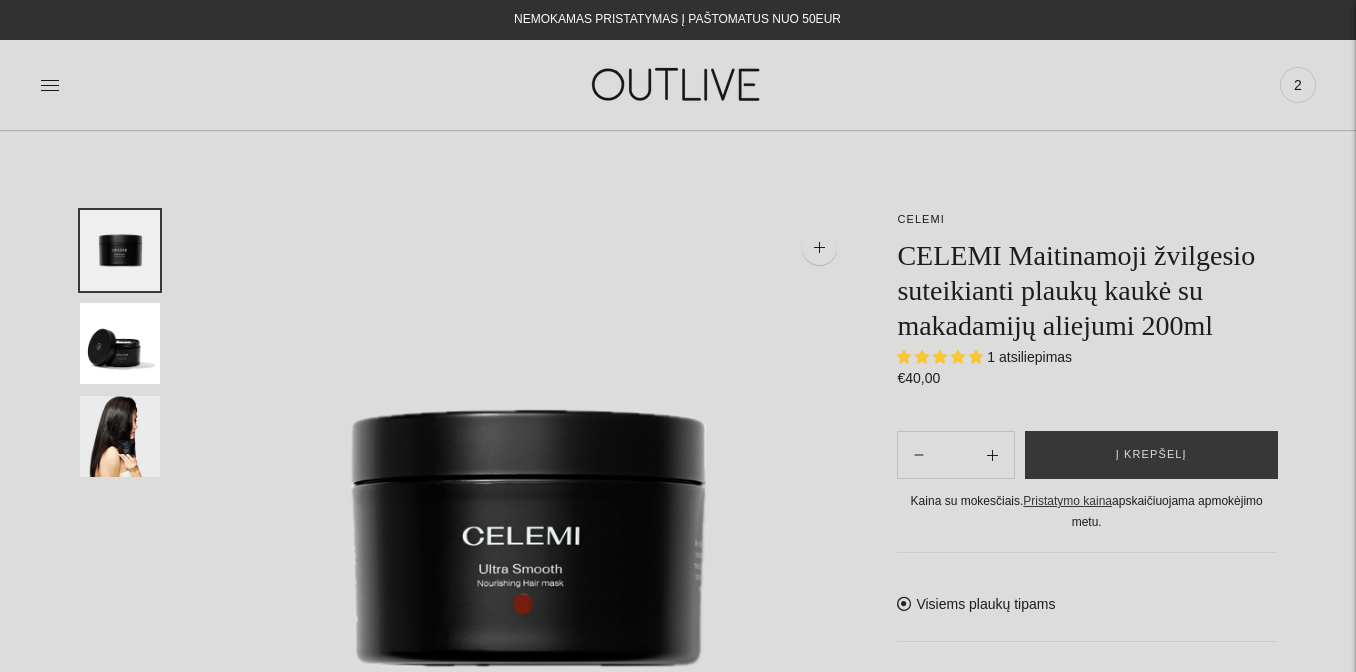 scroll, scrollTop: 635, scrollLeft: 0, axis: vertical 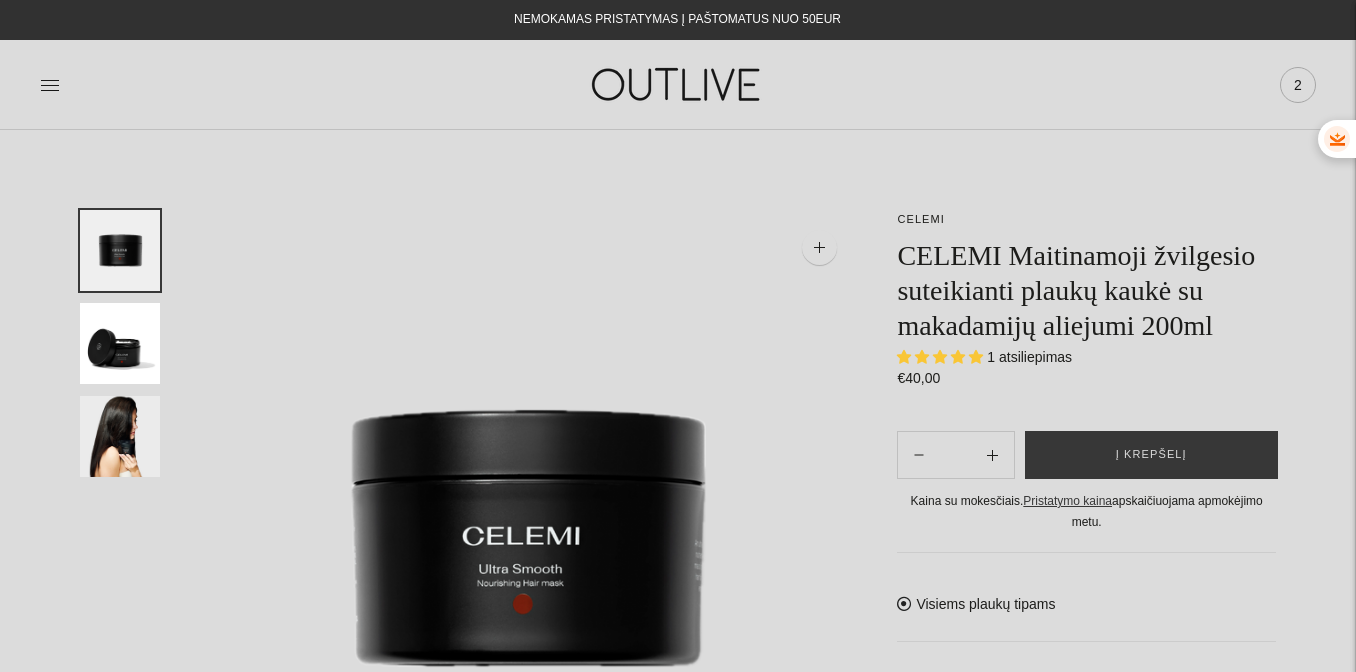 click on "2" at bounding box center (1298, 85) 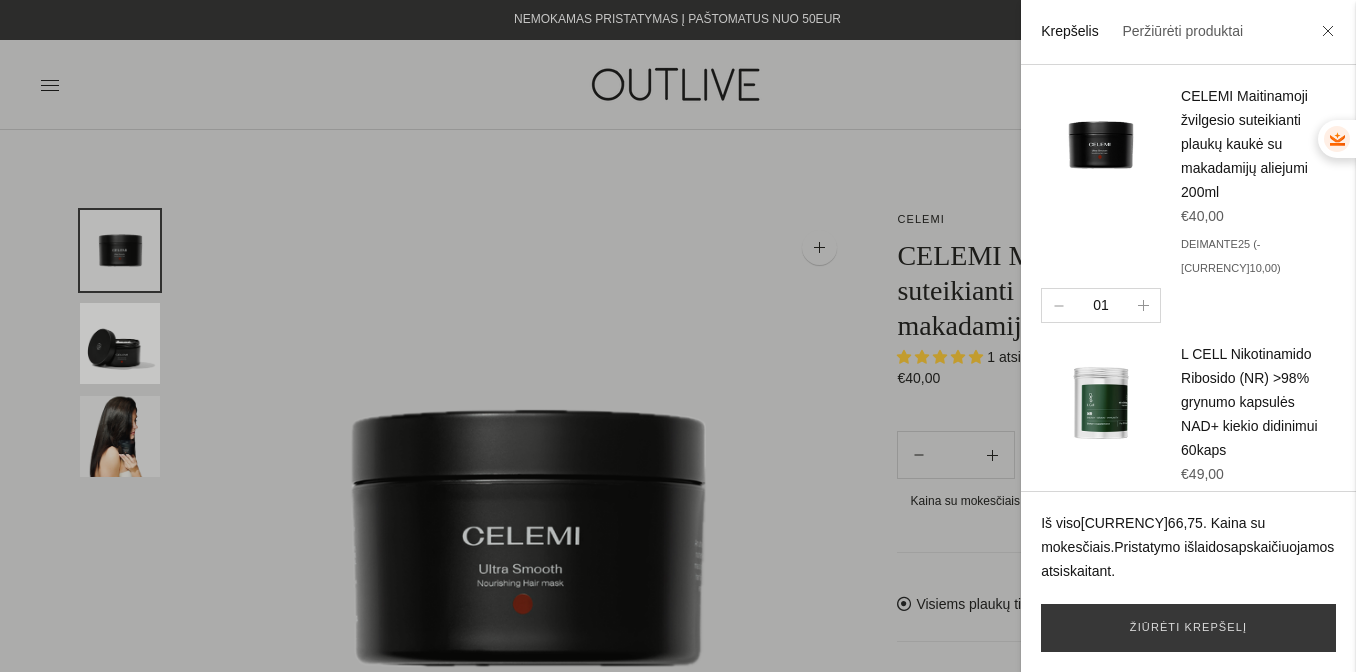 scroll, scrollTop: 62, scrollLeft: 0, axis: vertical 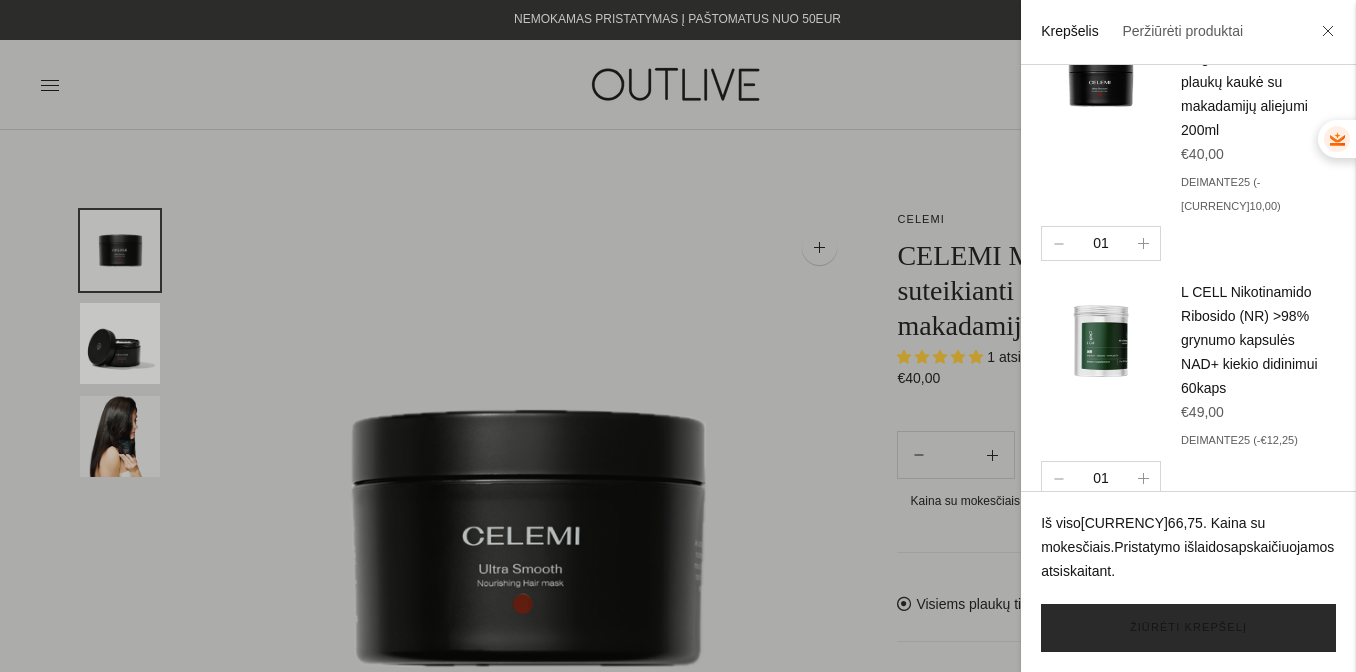 click on "Žiūrėti krepšelį" at bounding box center [1188, 628] 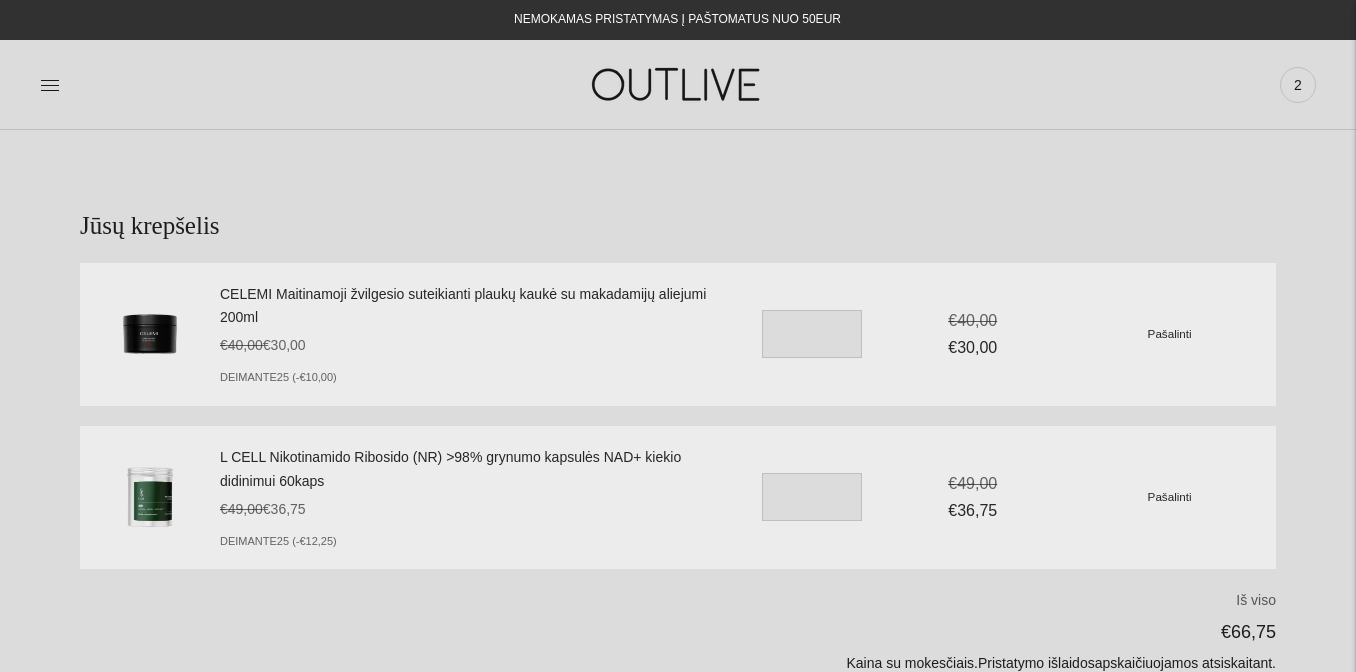 scroll, scrollTop: 0, scrollLeft: 0, axis: both 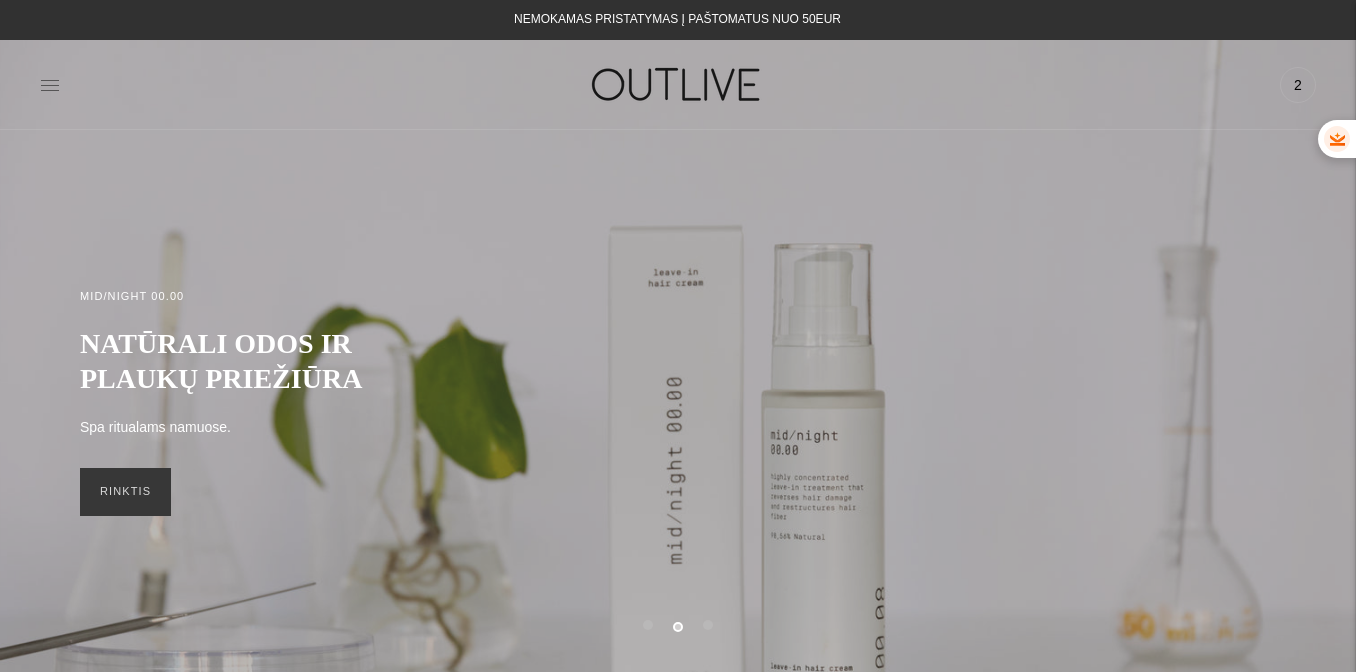 click 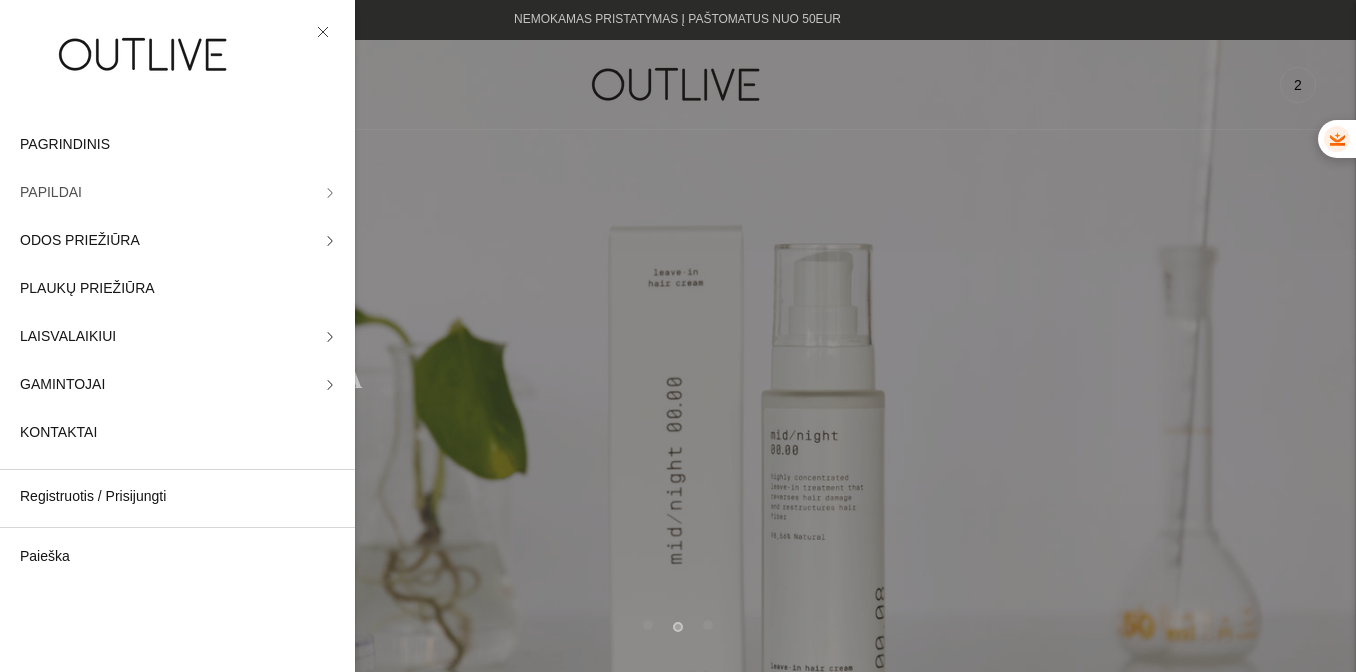 click on "PAPILDAI" 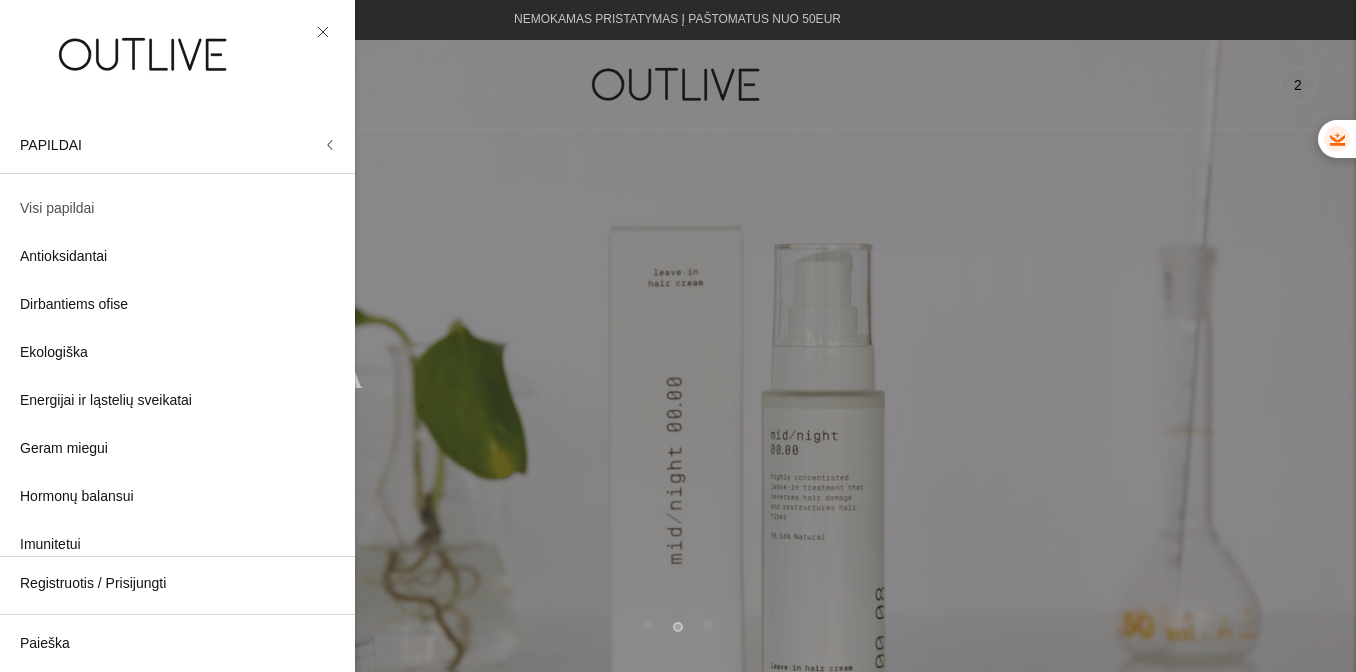 click on "Visi papildai" 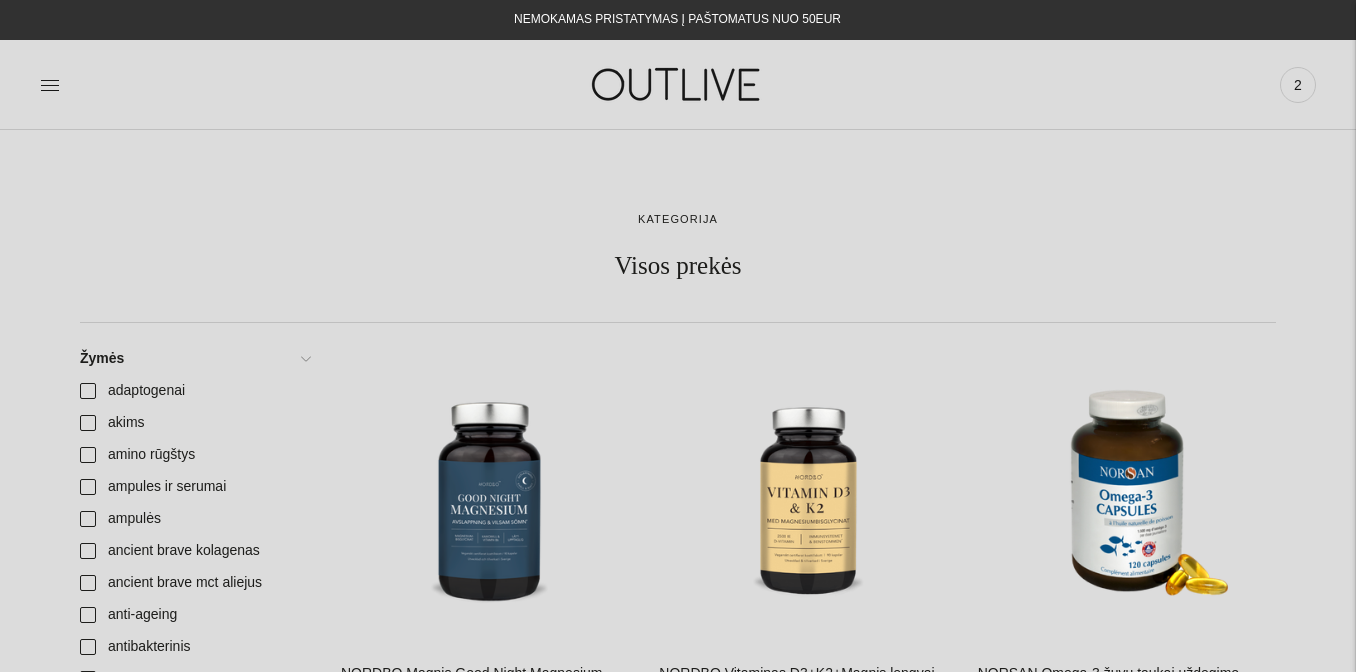 scroll, scrollTop: 0, scrollLeft: 0, axis: both 